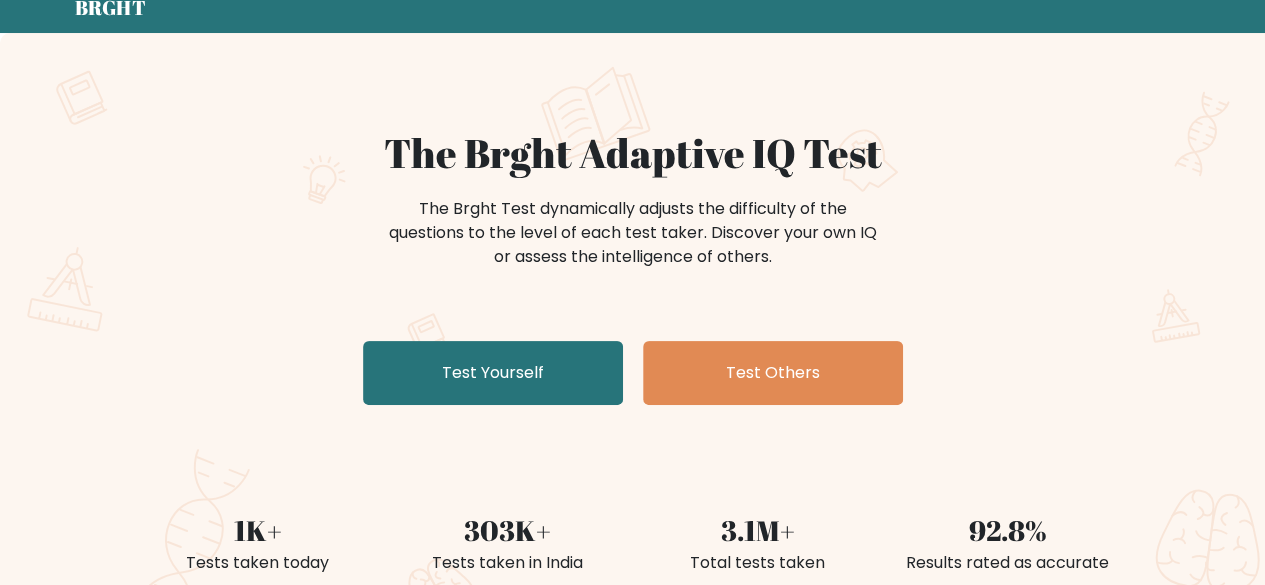 scroll, scrollTop: 80, scrollLeft: 0, axis: vertical 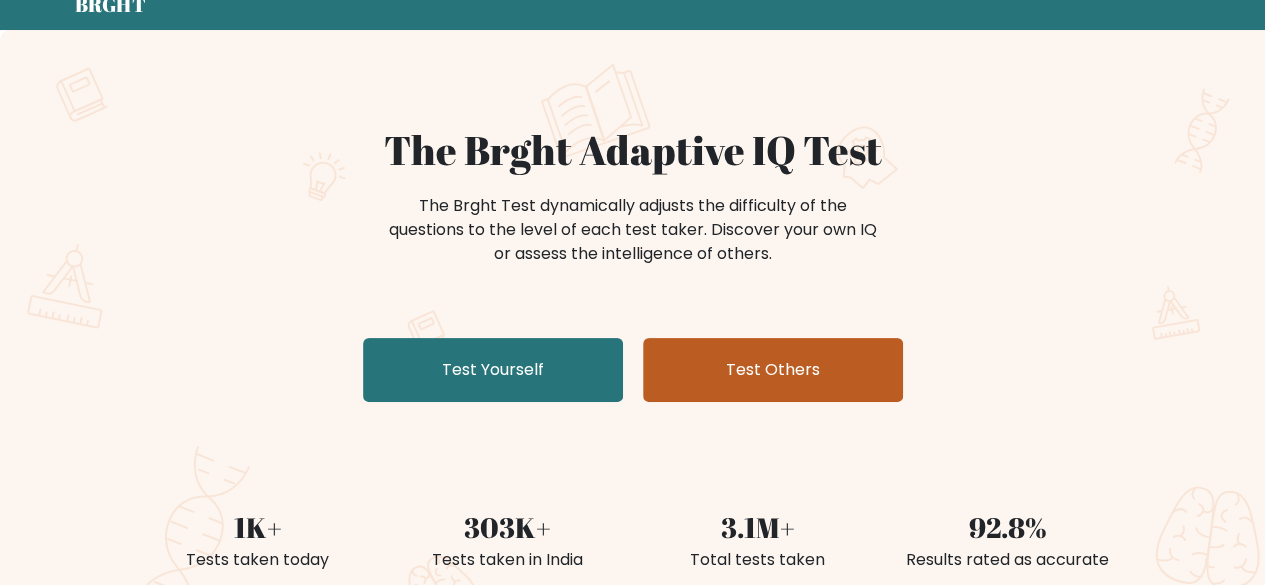 click on "Test Others" at bounding box center [773, 370] 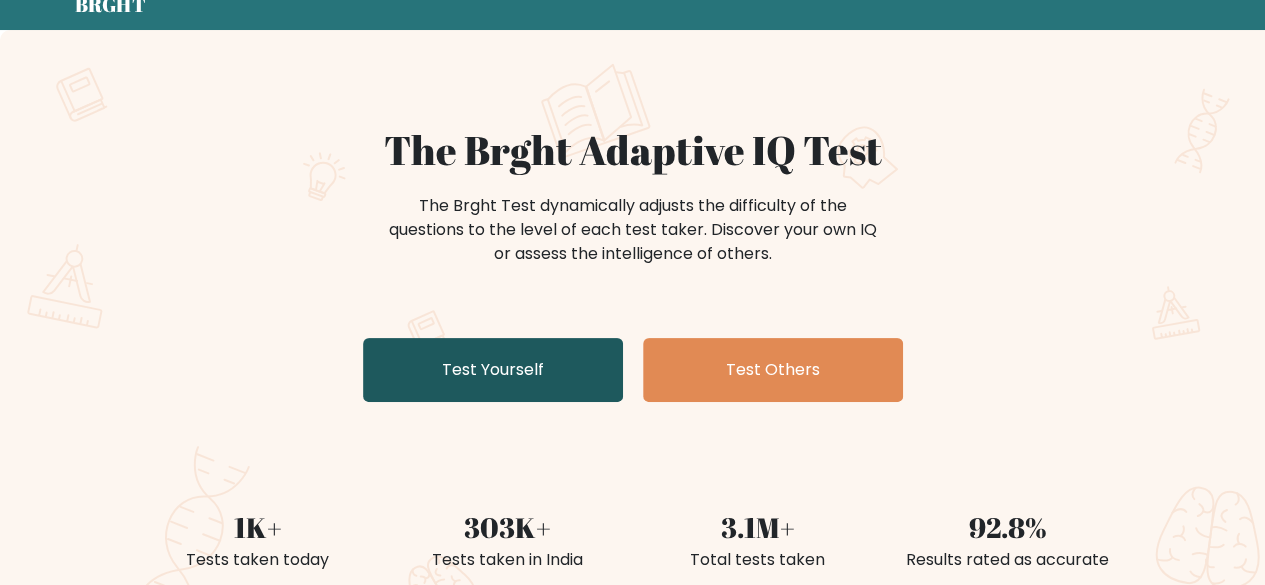 drag, startPoint x: 507, startPoint y: 405, endPoint x: 490, endPoint y: 381, distance: 29.410883 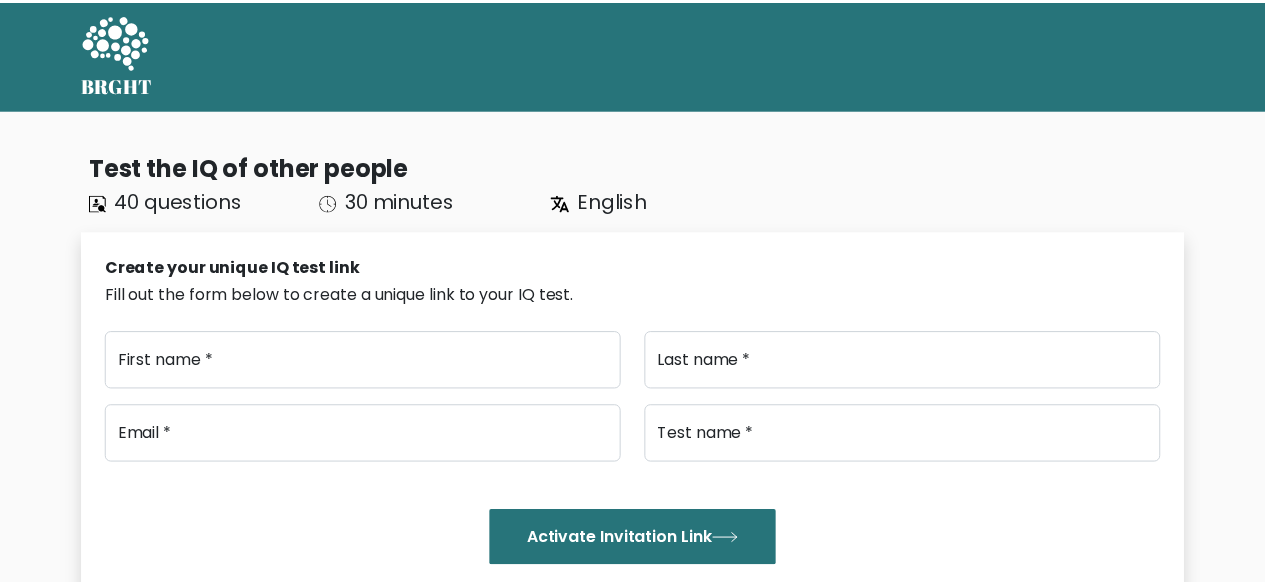 scroll, scrollTop: 0, scrollLeft: 0, axis: both 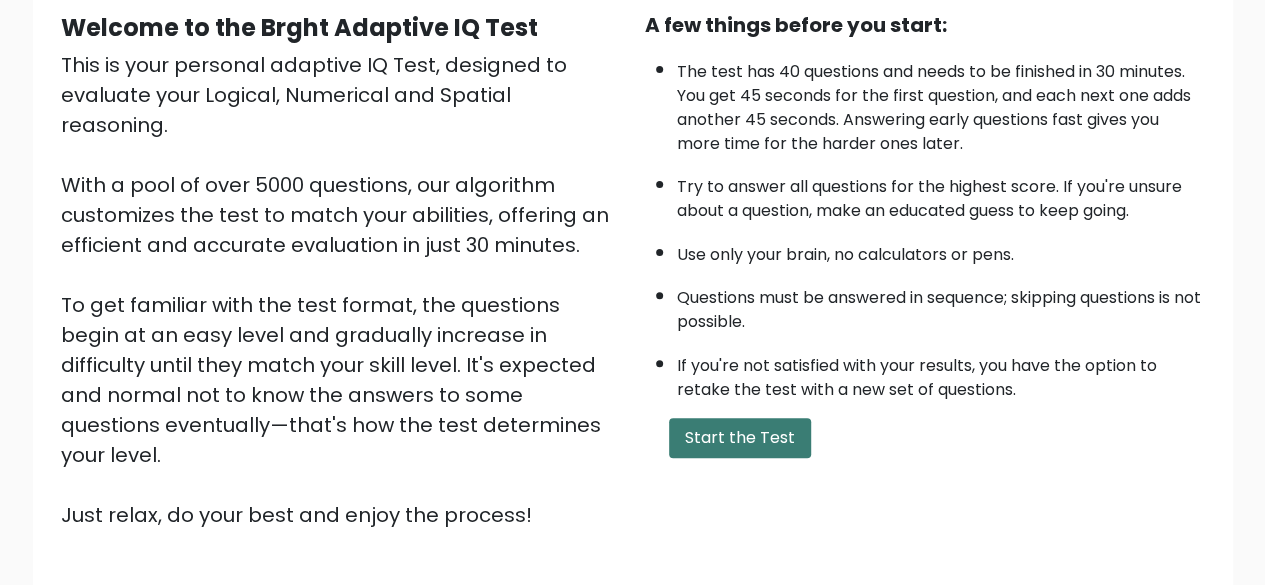 click on "Start the Test" at bounding box center [740, 438] 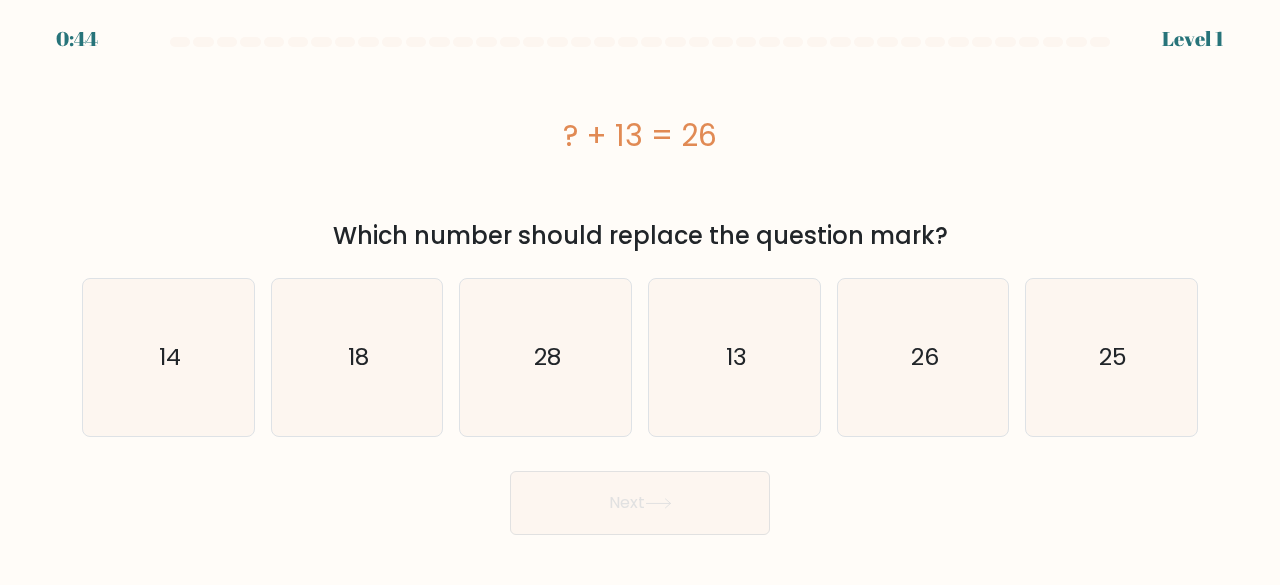 scroll, scrollTop: 0, scrollLeft: 0, axis: both 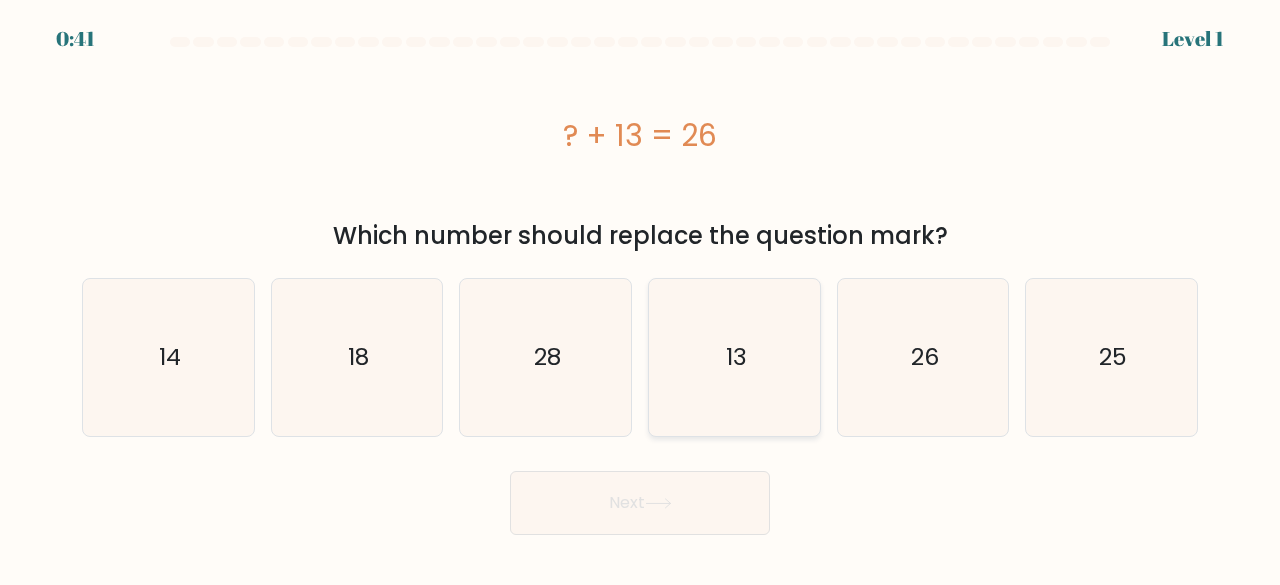 click on "13" 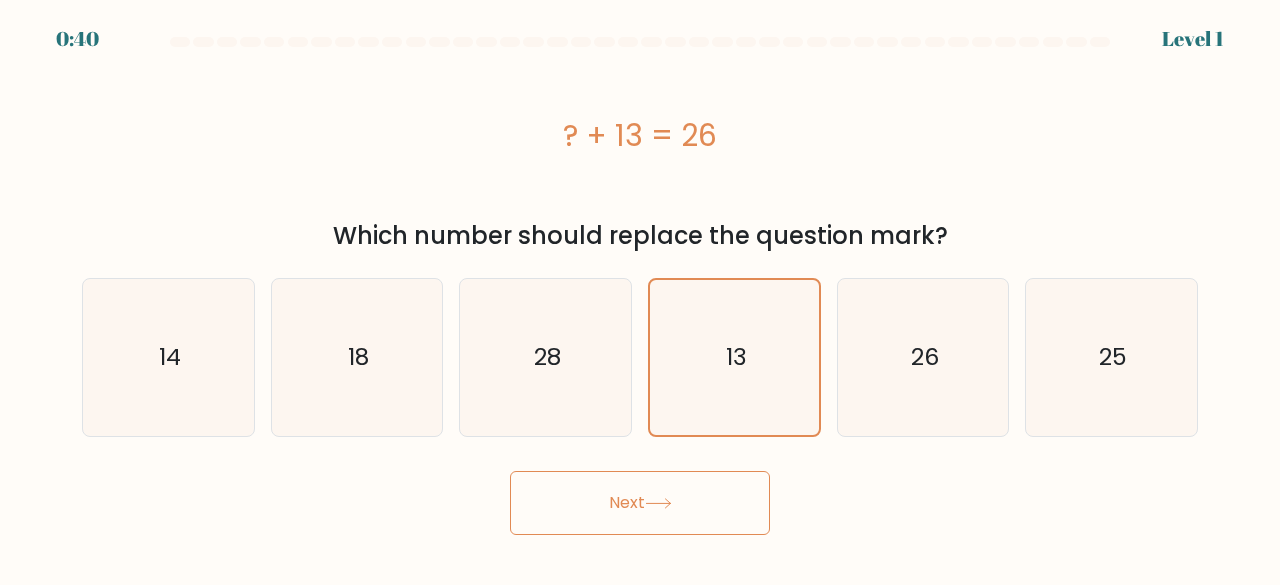 click on "Next" at bounding box center [640, 503] 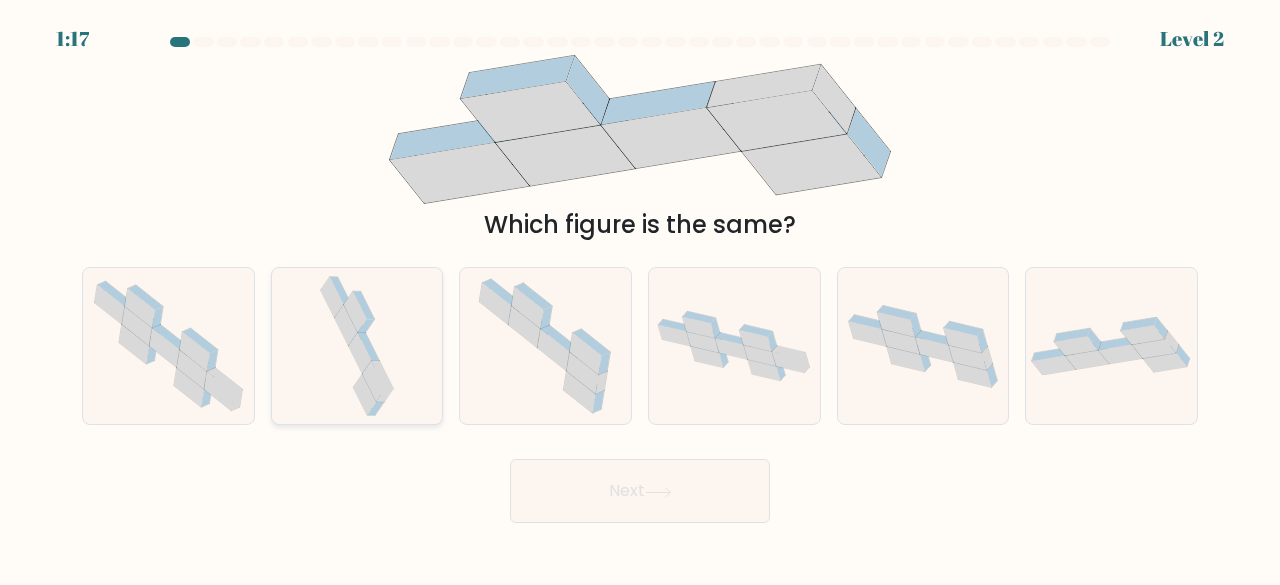 click 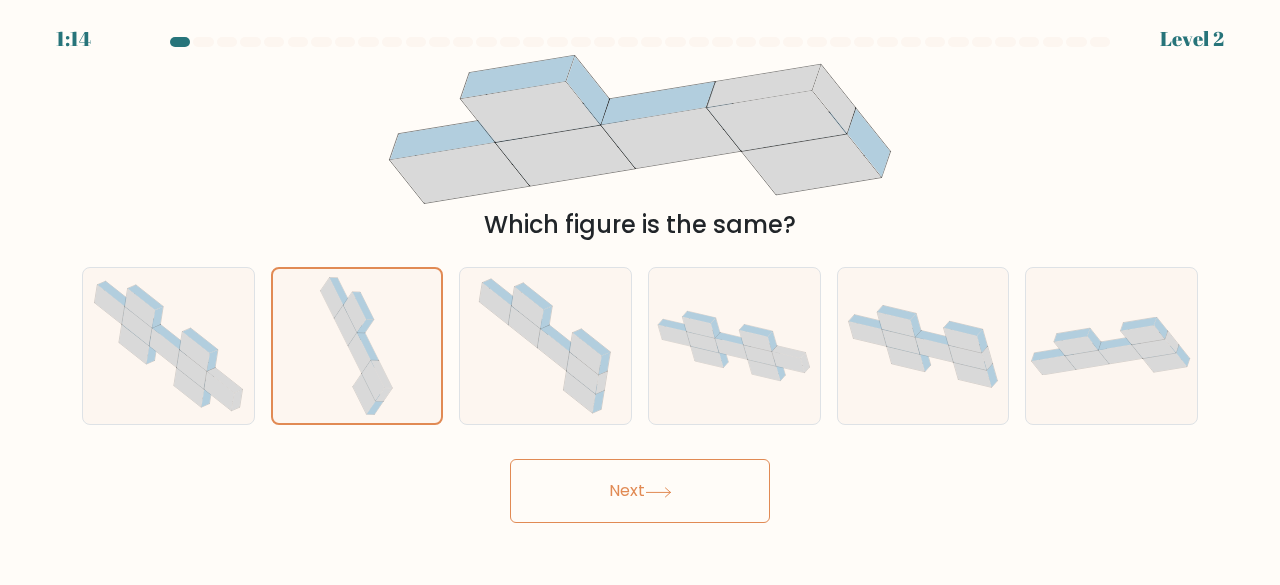 click on "Next" at bounding box center (640, 491) 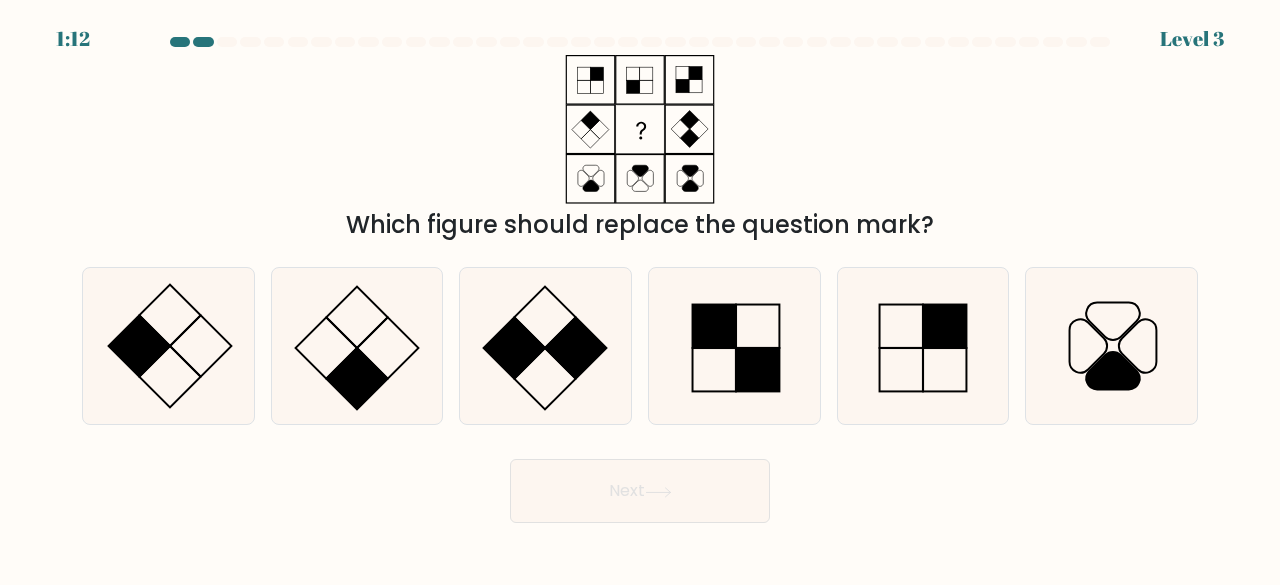 click on "Next" at bounding box center [640, 491] 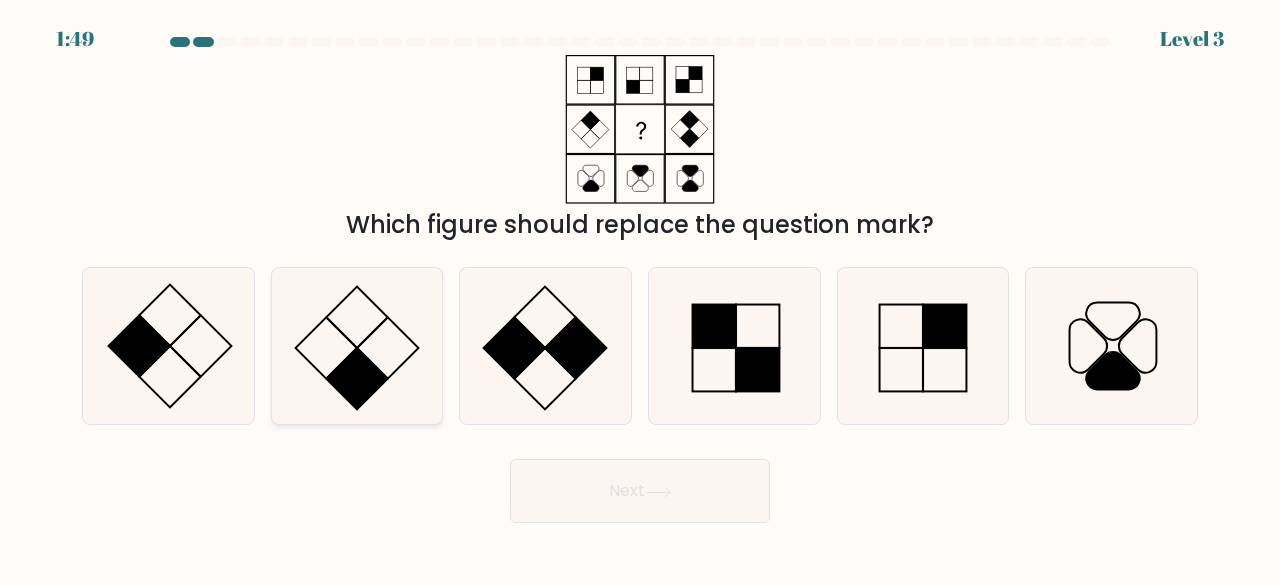 click 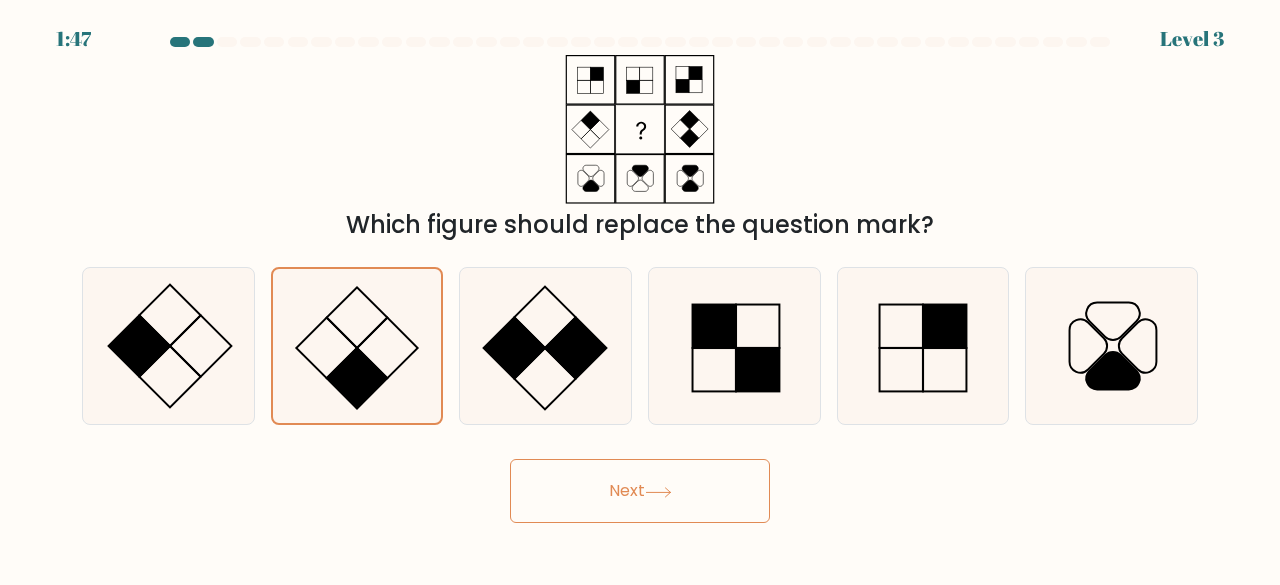 click on "Next" at bounding box center (640, 491) 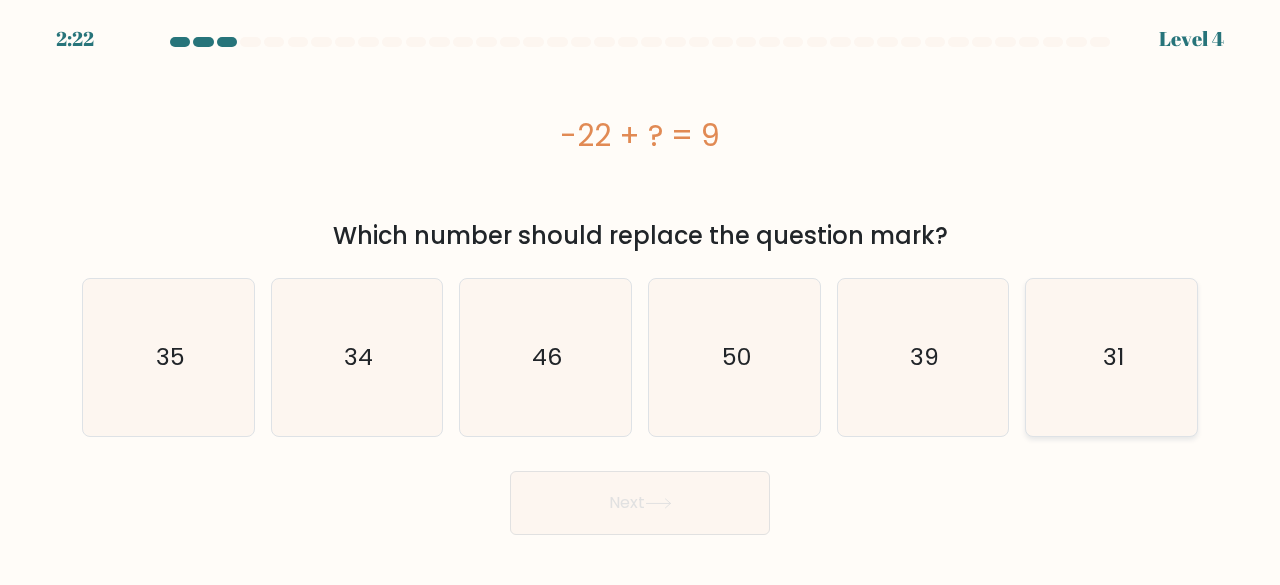 click on "31" 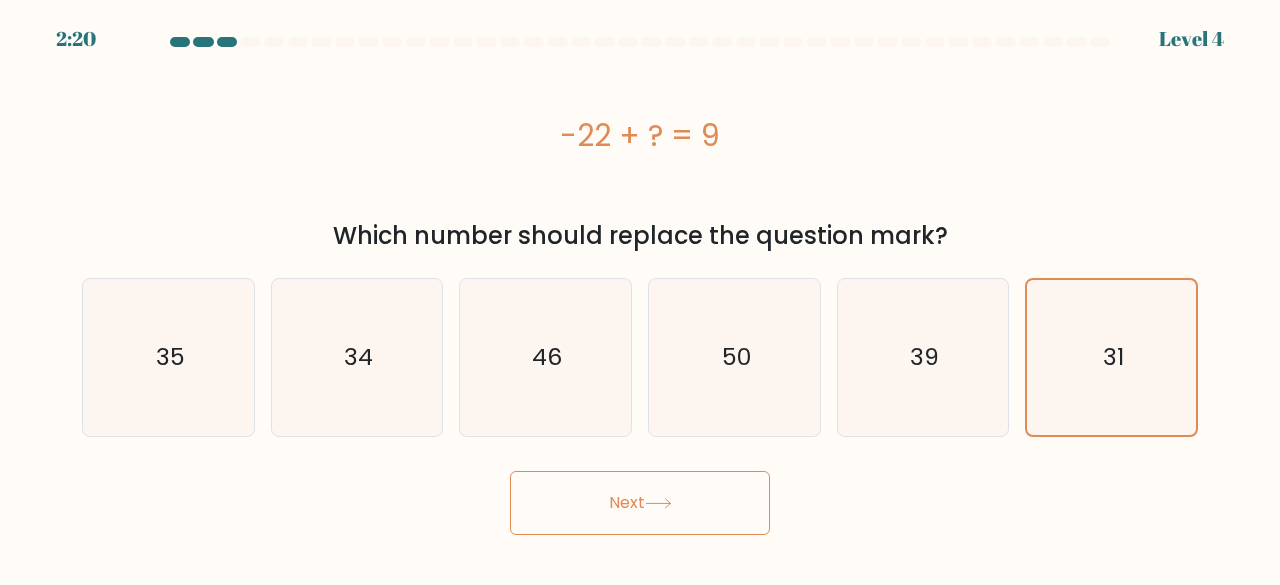 click on "Next" at bounding box center [640, 503] 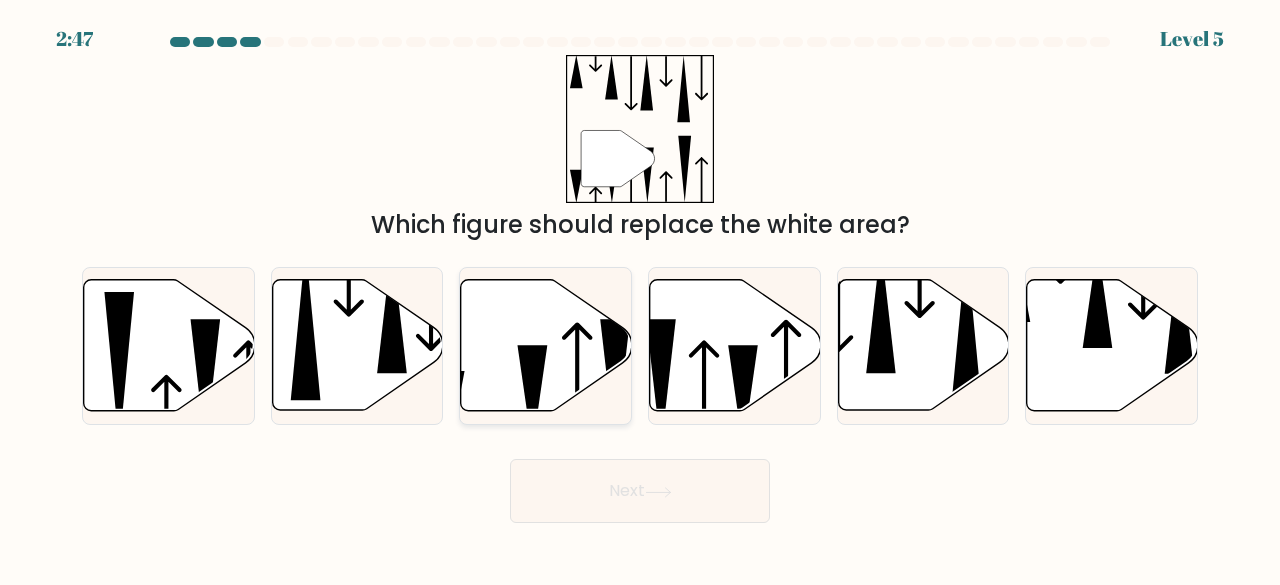 click 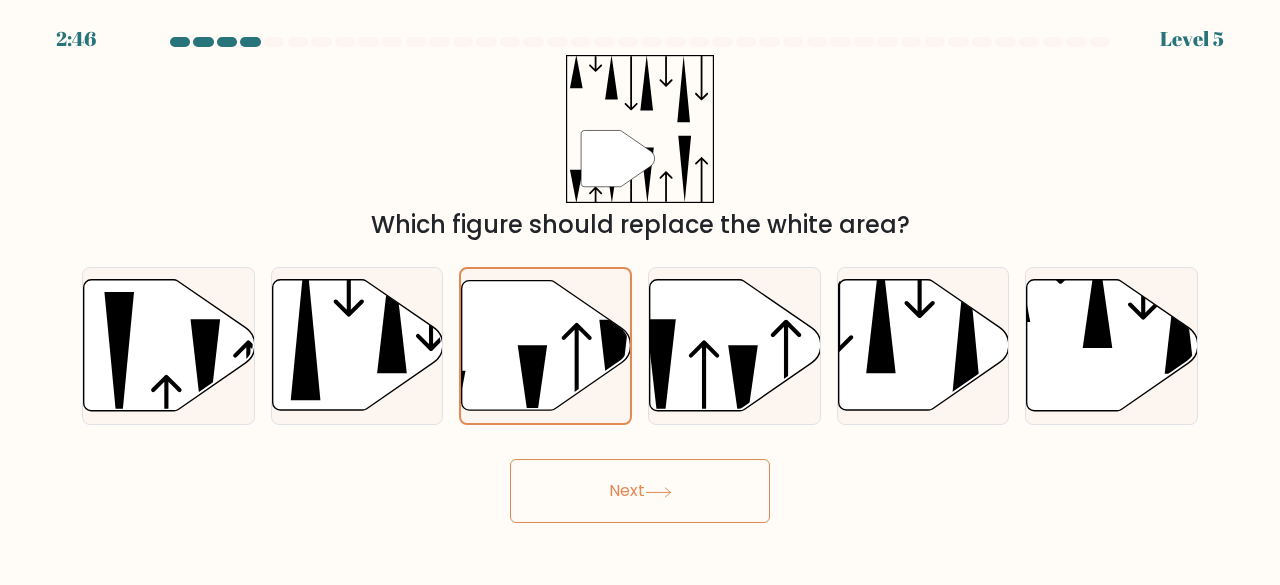 click on "Next" at bounding box center [640, 491] 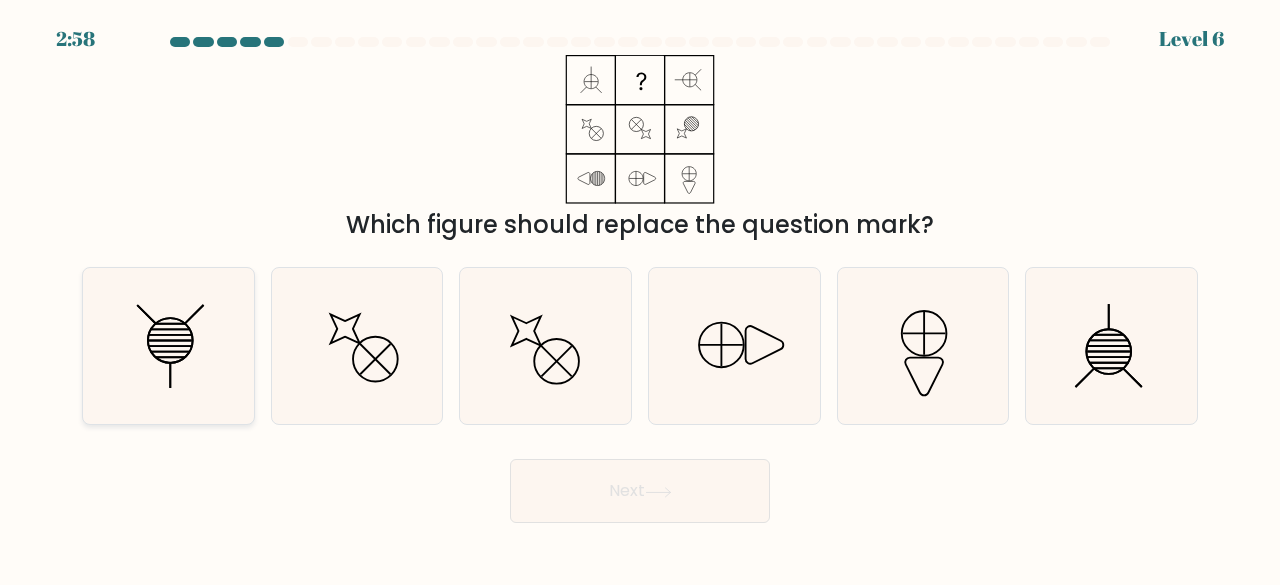 click 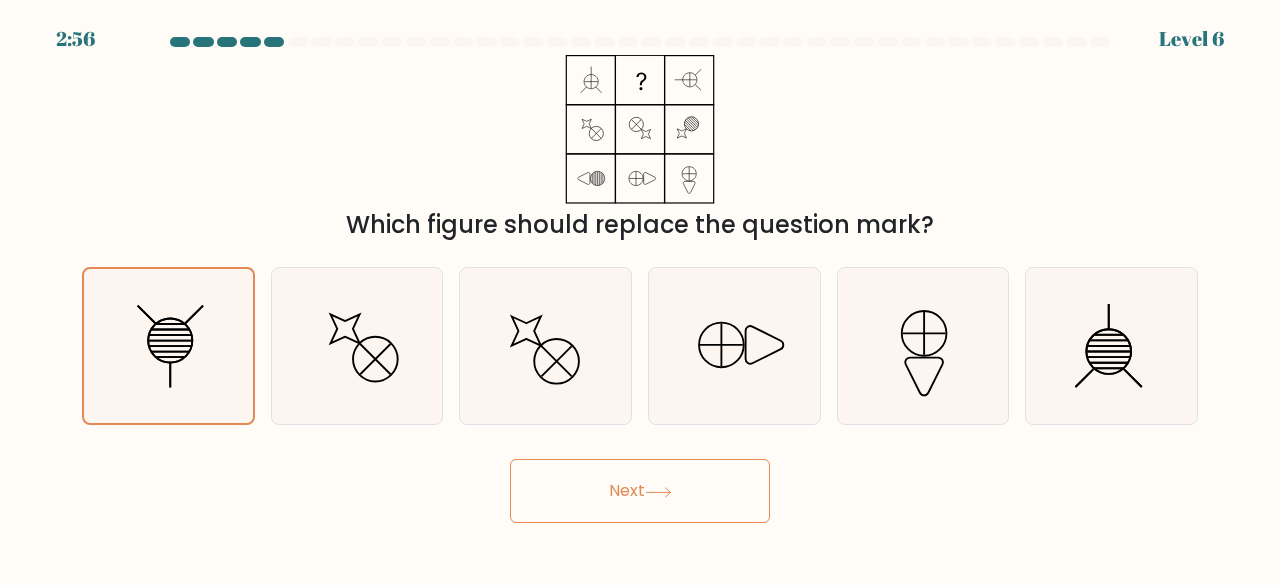 click on "Next" at bounding box center (640, 491) 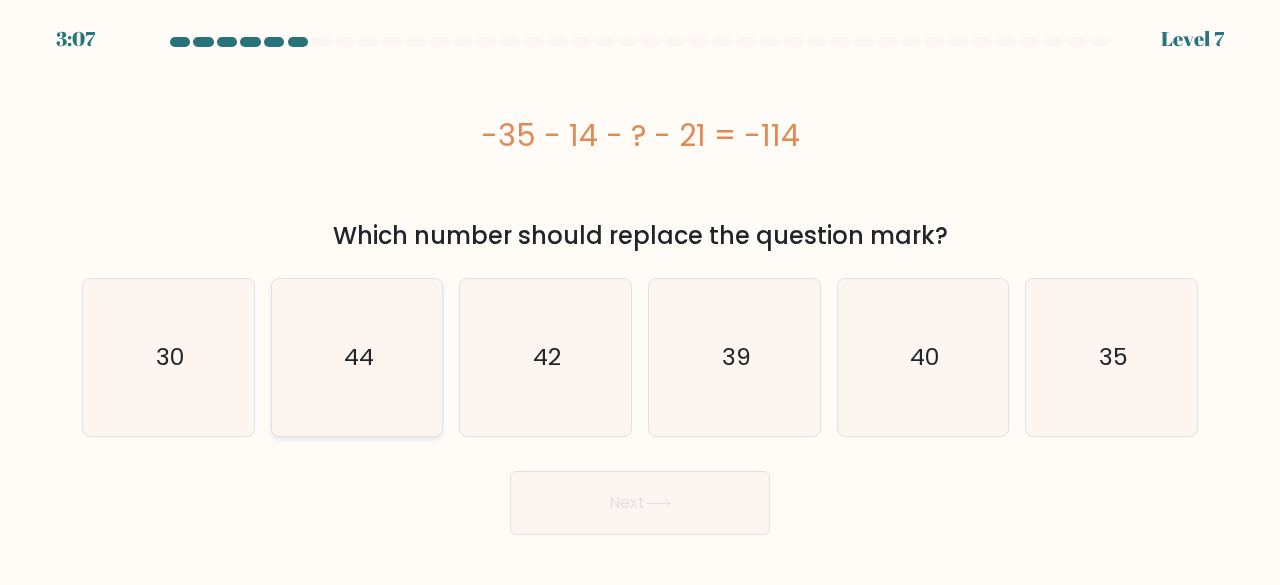 click on "44" 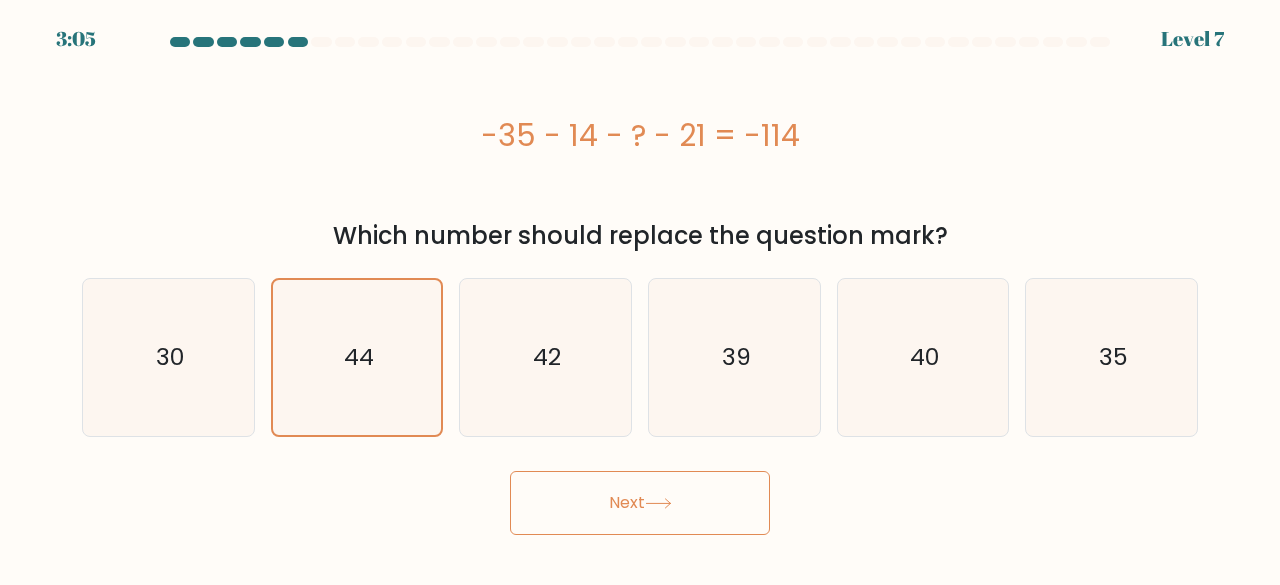click on "Next" at bounding box center (640, 503) 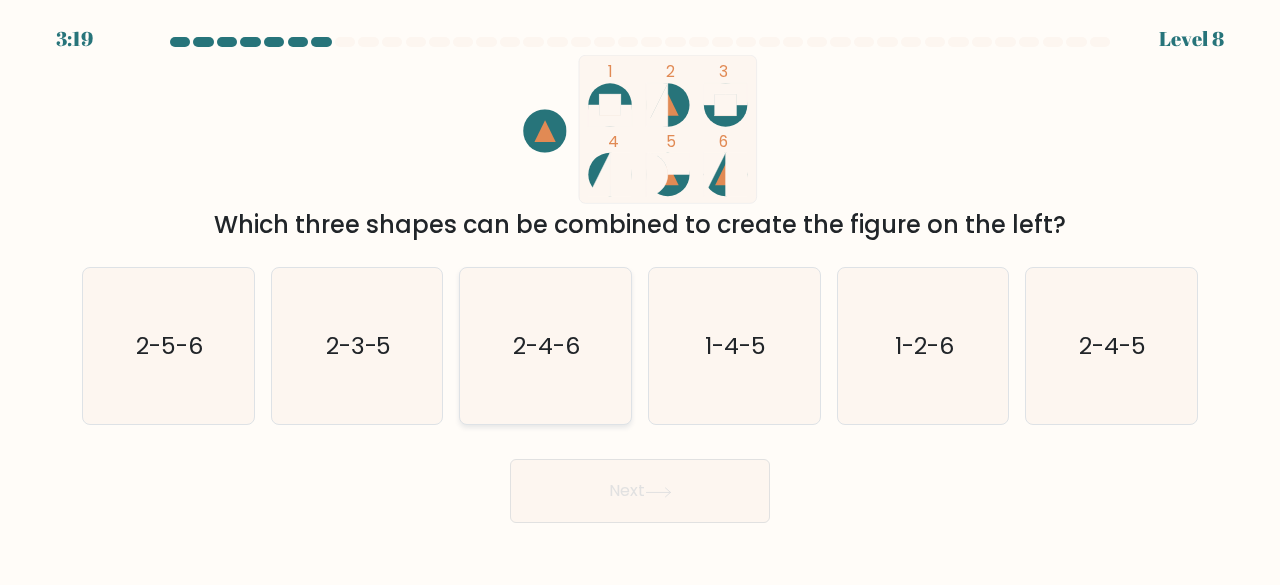 click on "2-4-6" 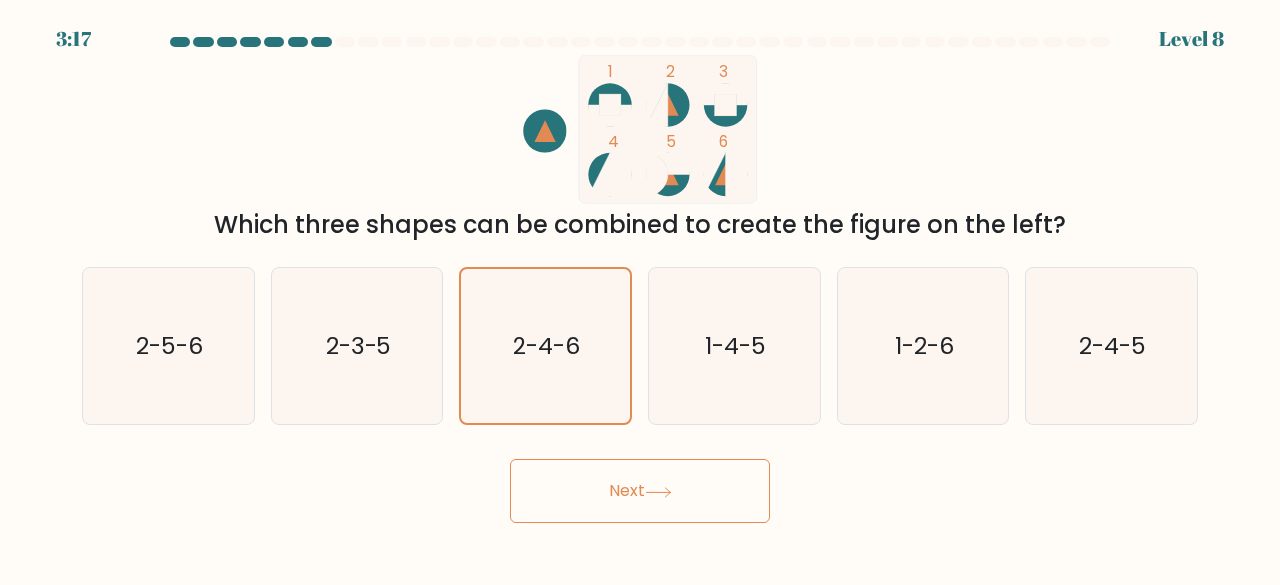 click on "Next" at bounding box center (640, 491) 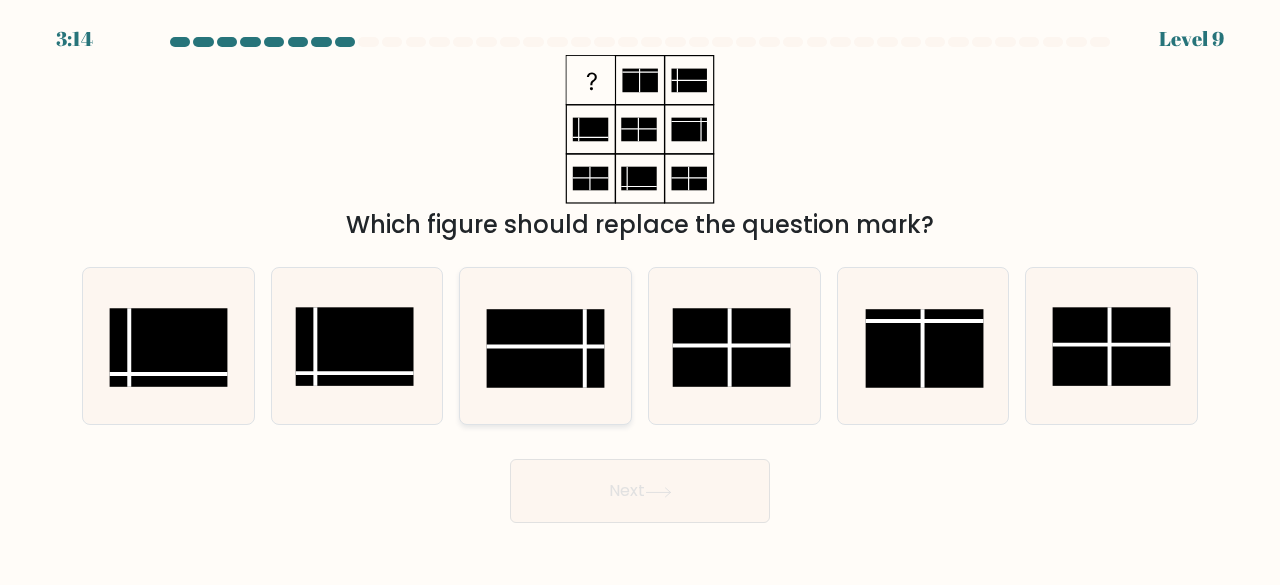 click 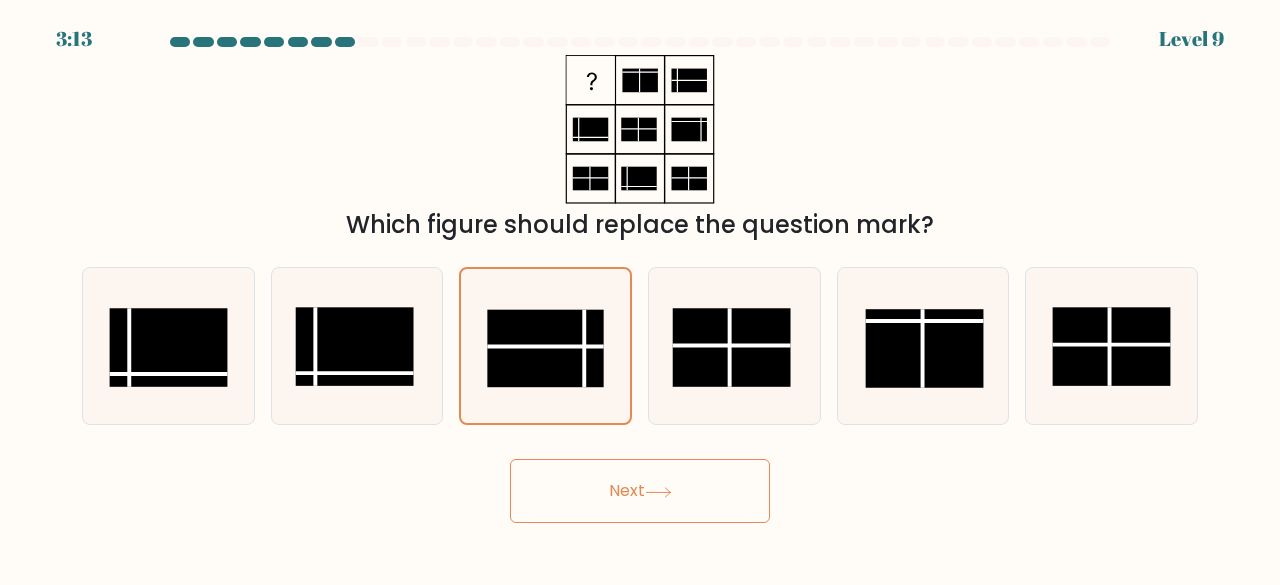 click on "Next" at bounding box center (640, 491) 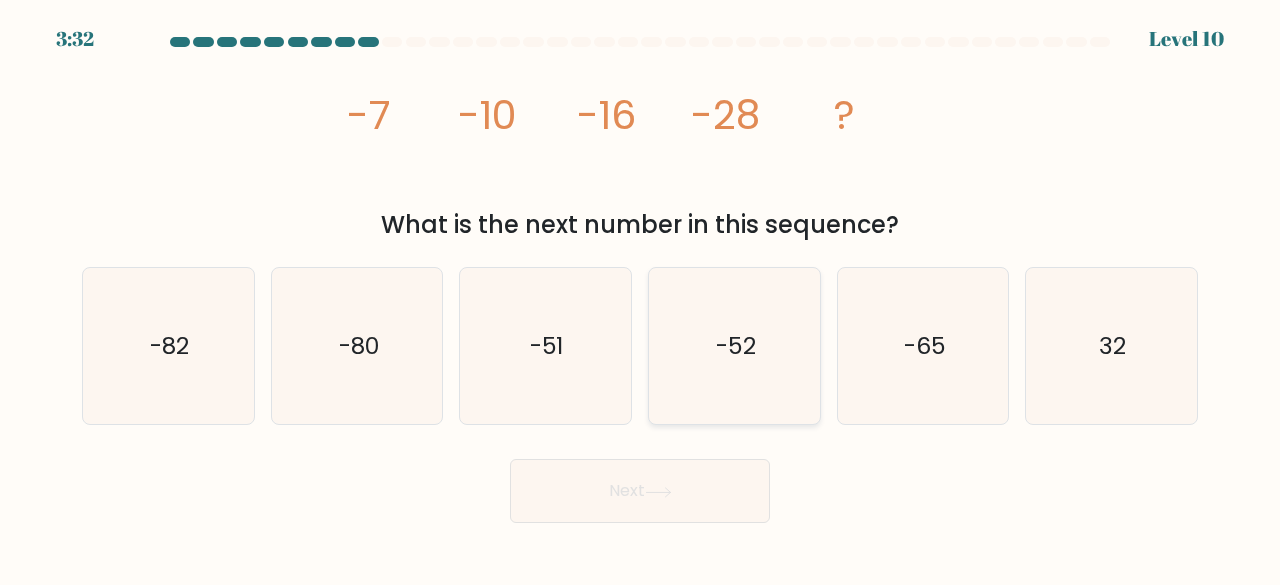 click on "-52" 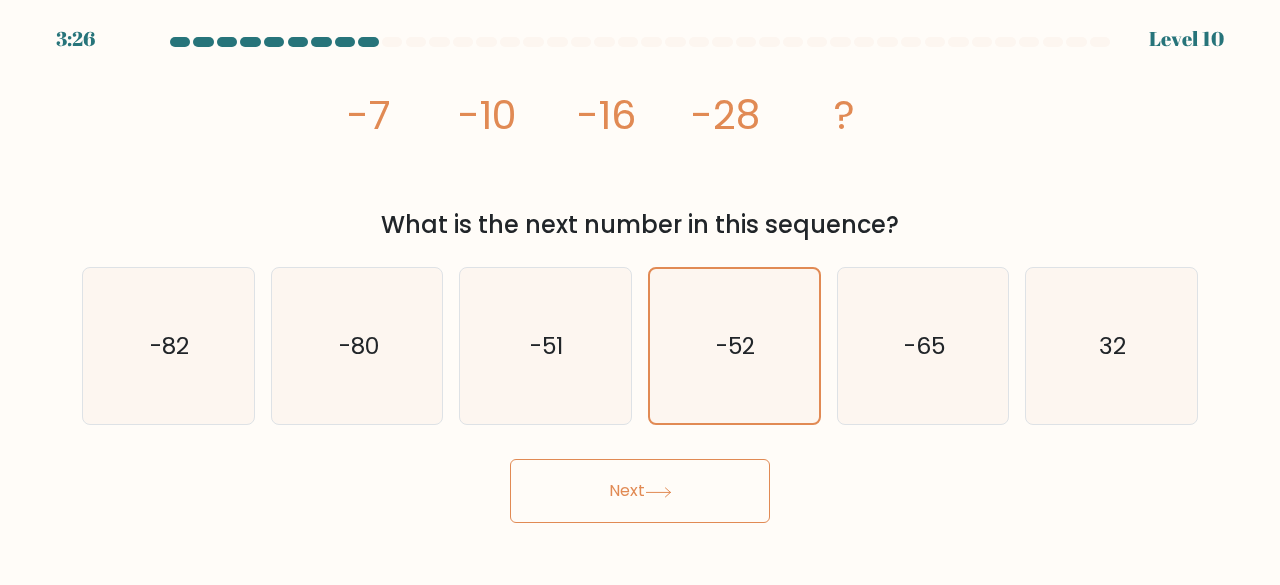click on "Next" at bounding box center (640, 491) 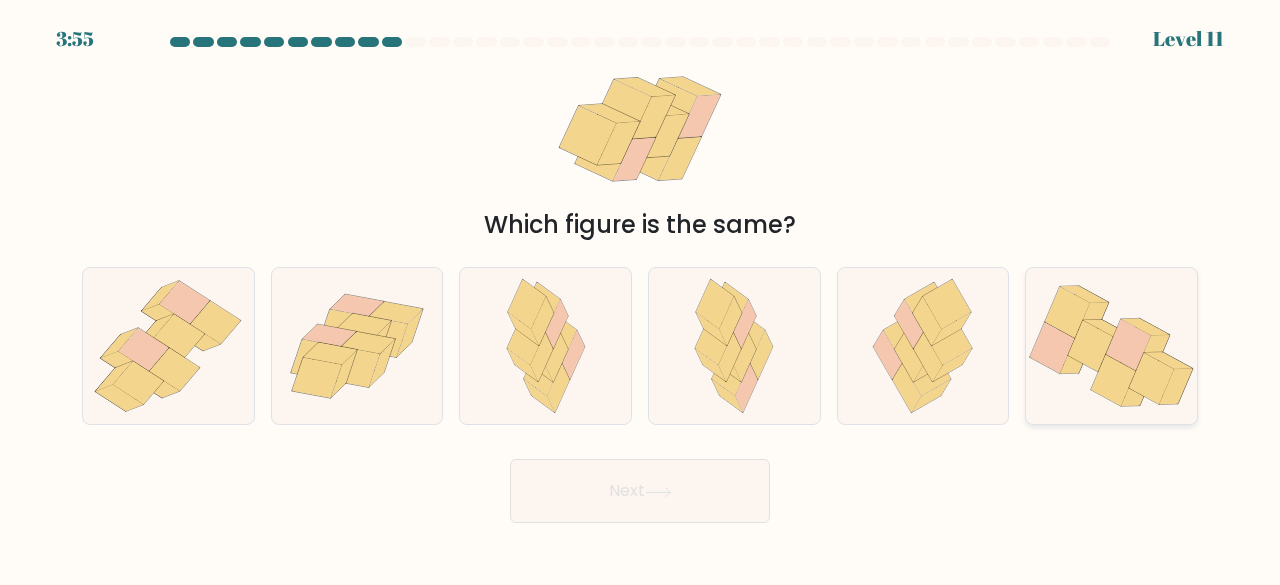 click 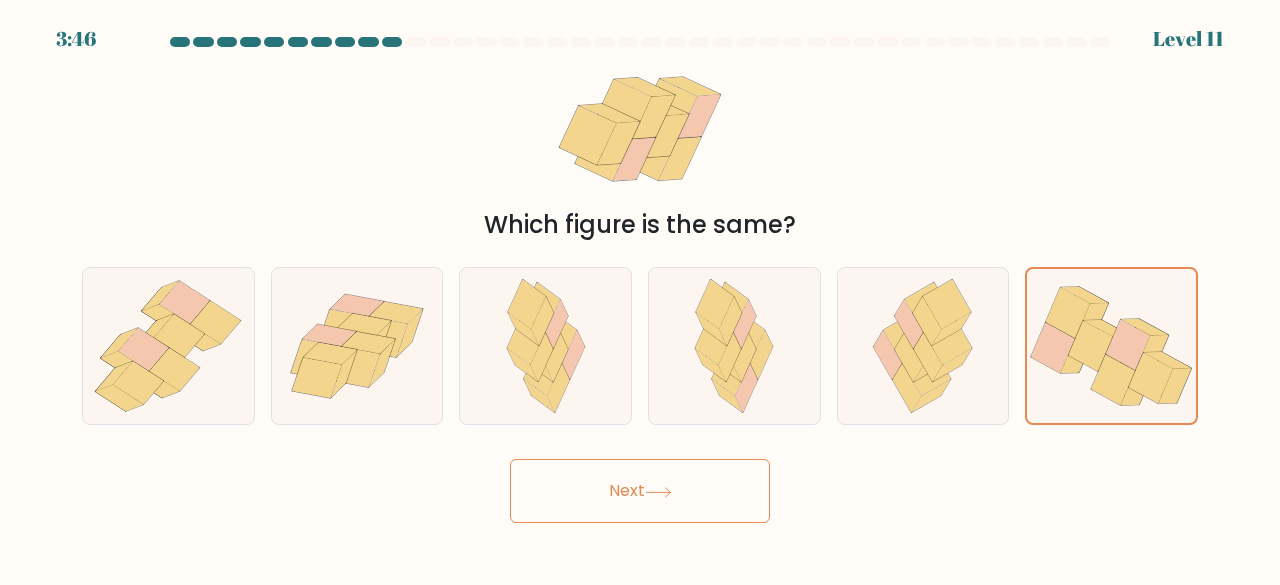 click on "Next" at bounding box center (640, 491) 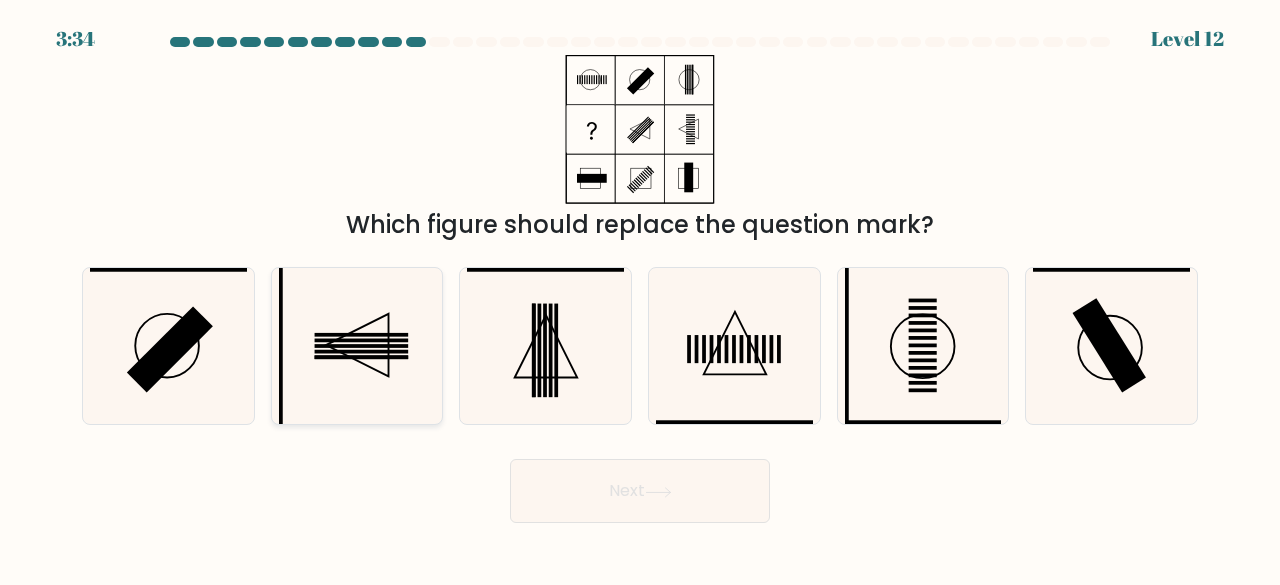 click 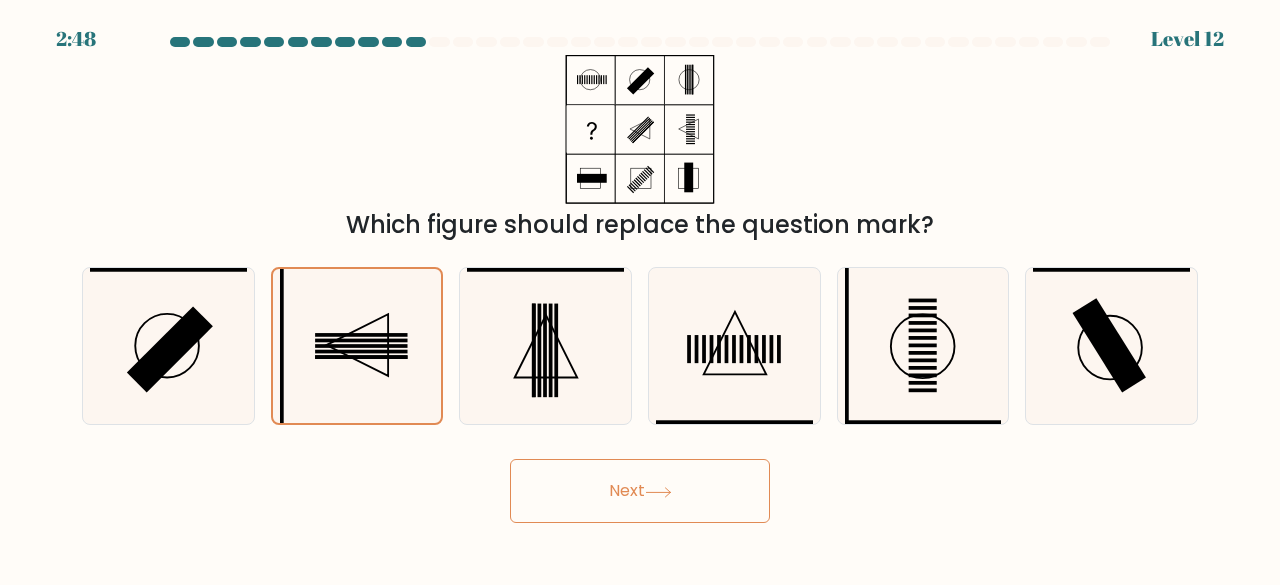 click on "Next" at bounding box center (640, 491) 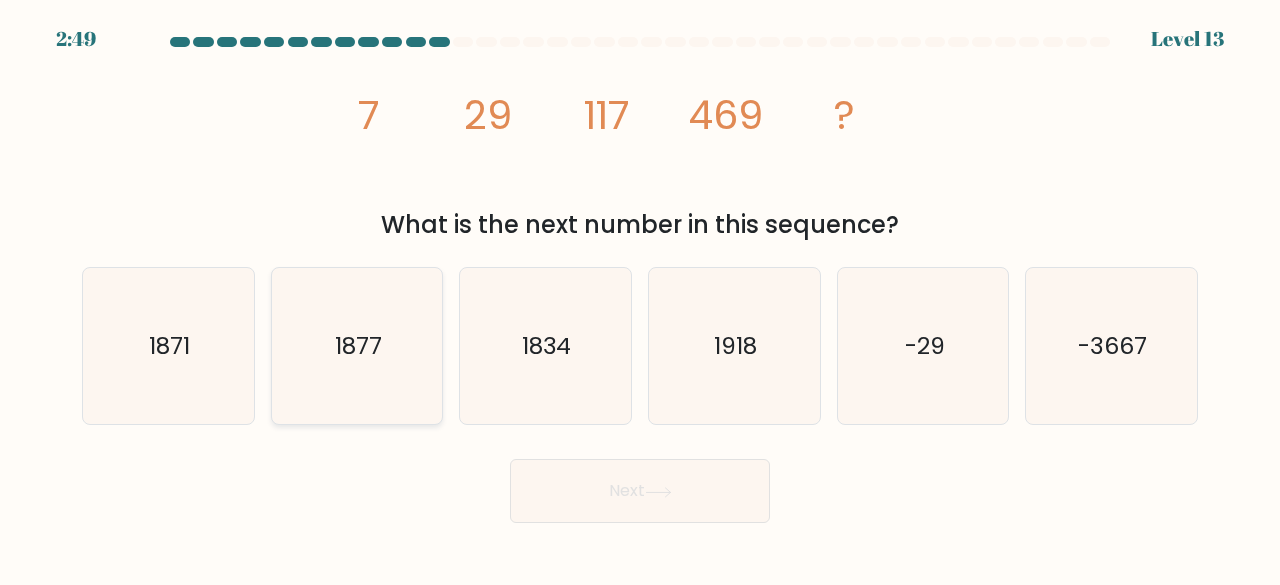 click on "1877" 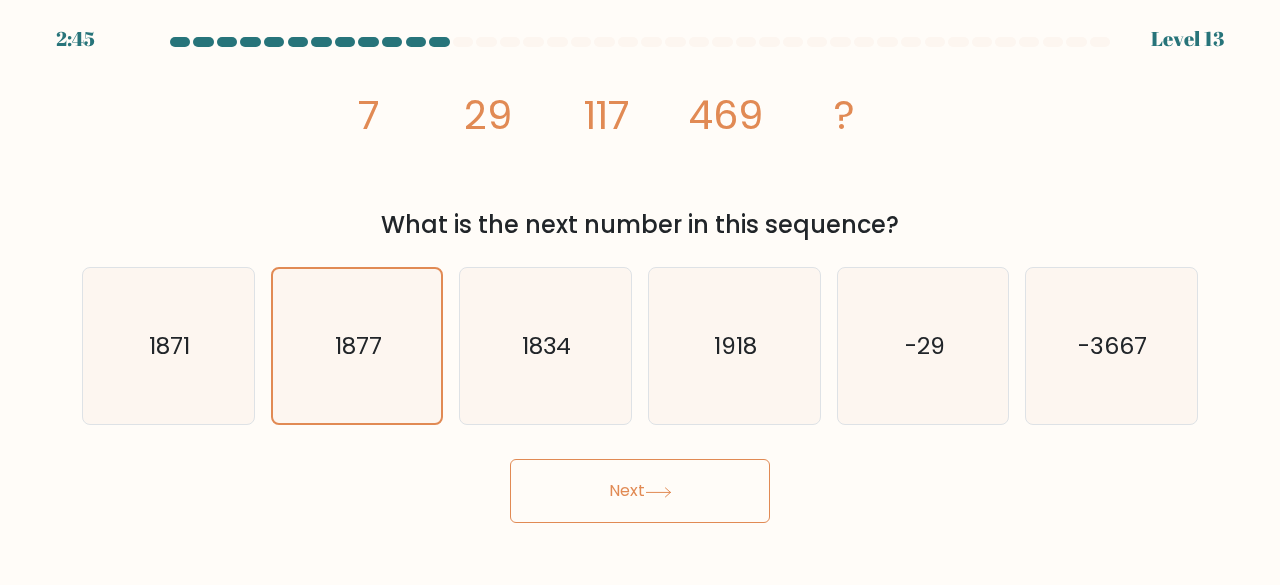 click 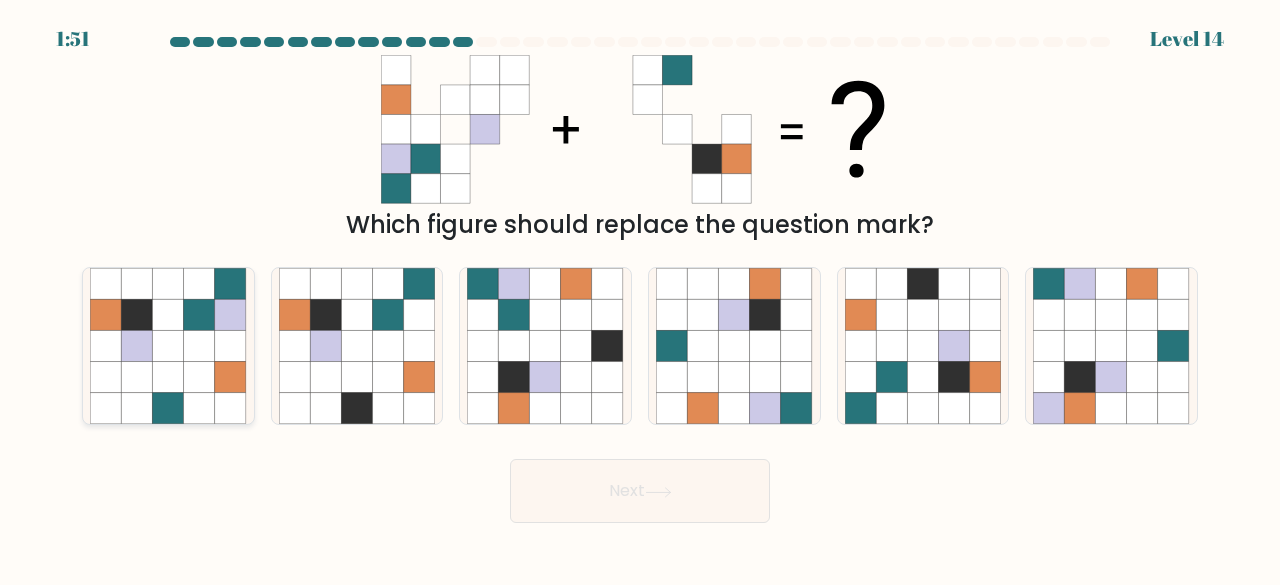click 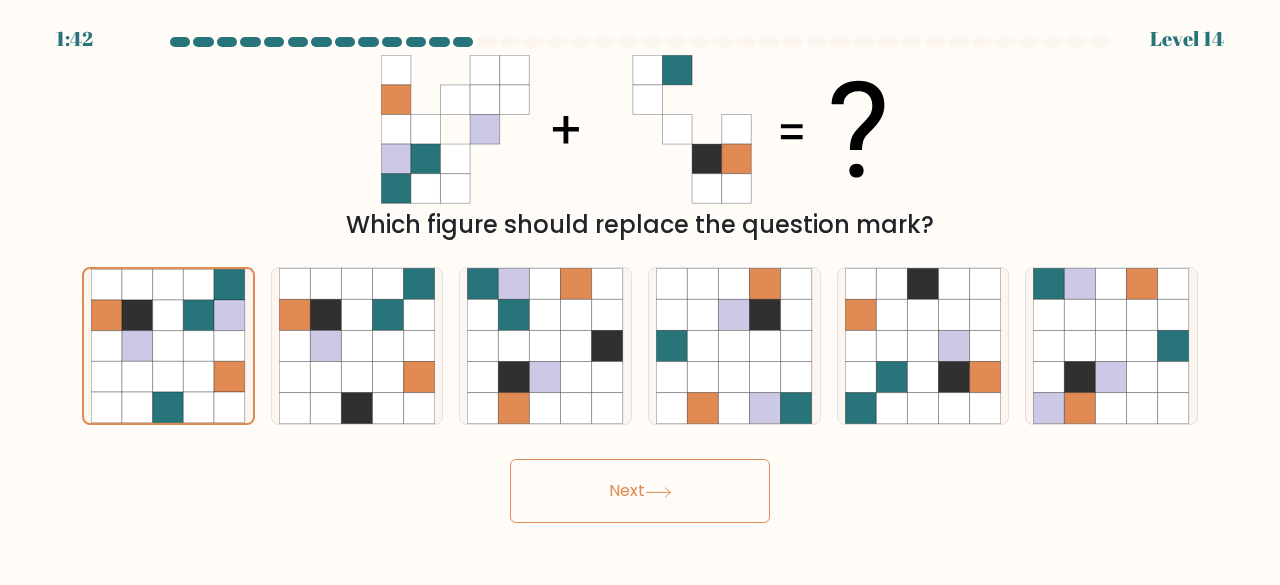 click on "Next" at bounding box center [640, 491] 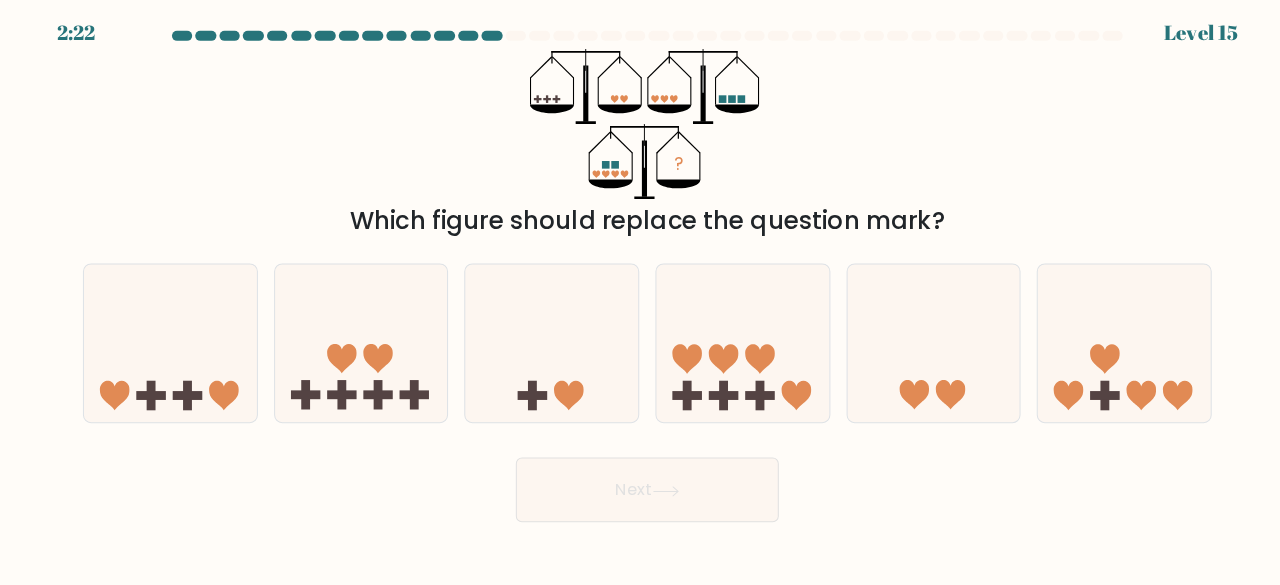 scroll, scrollTop: 0, scrollLeft: 0, axis: both 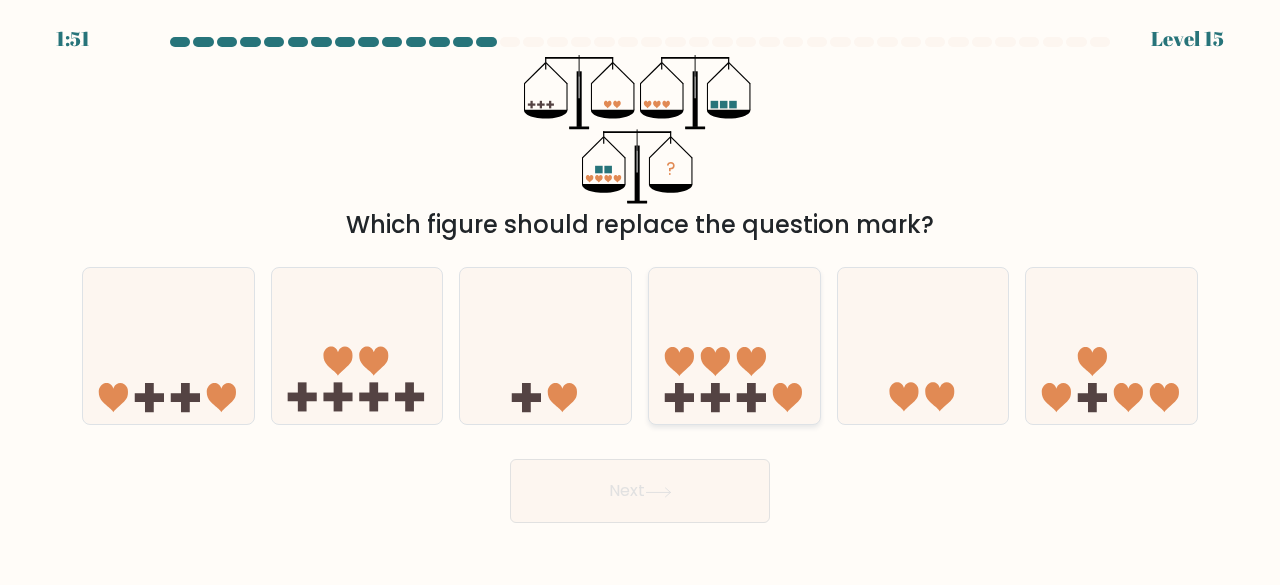 click 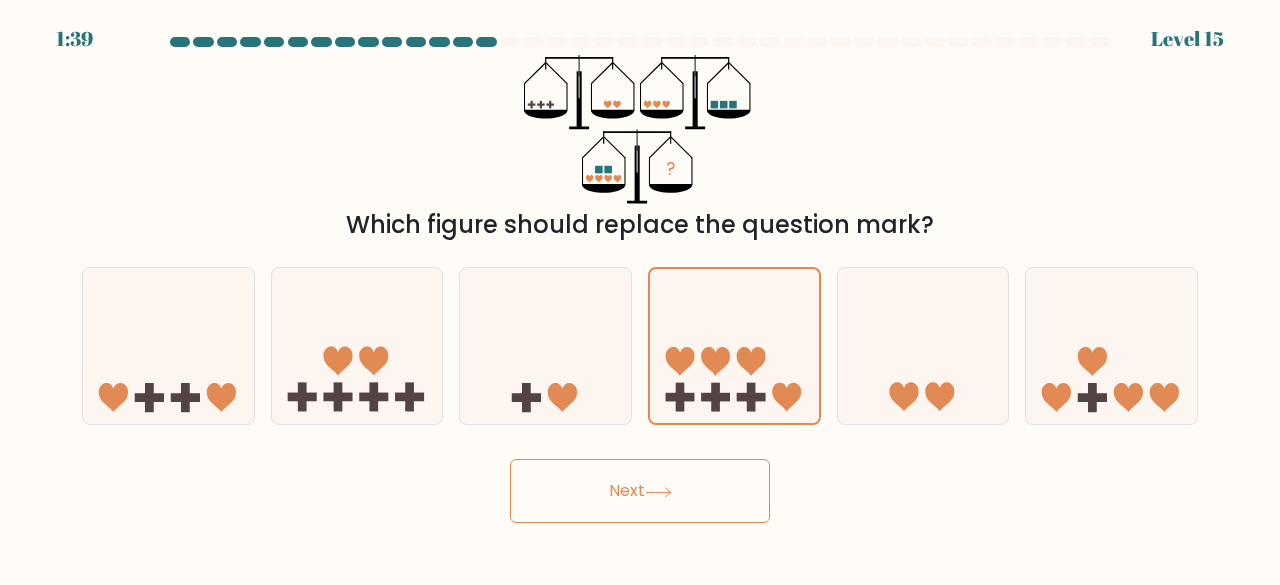 click on "Next" at bounding box center (640, 491) 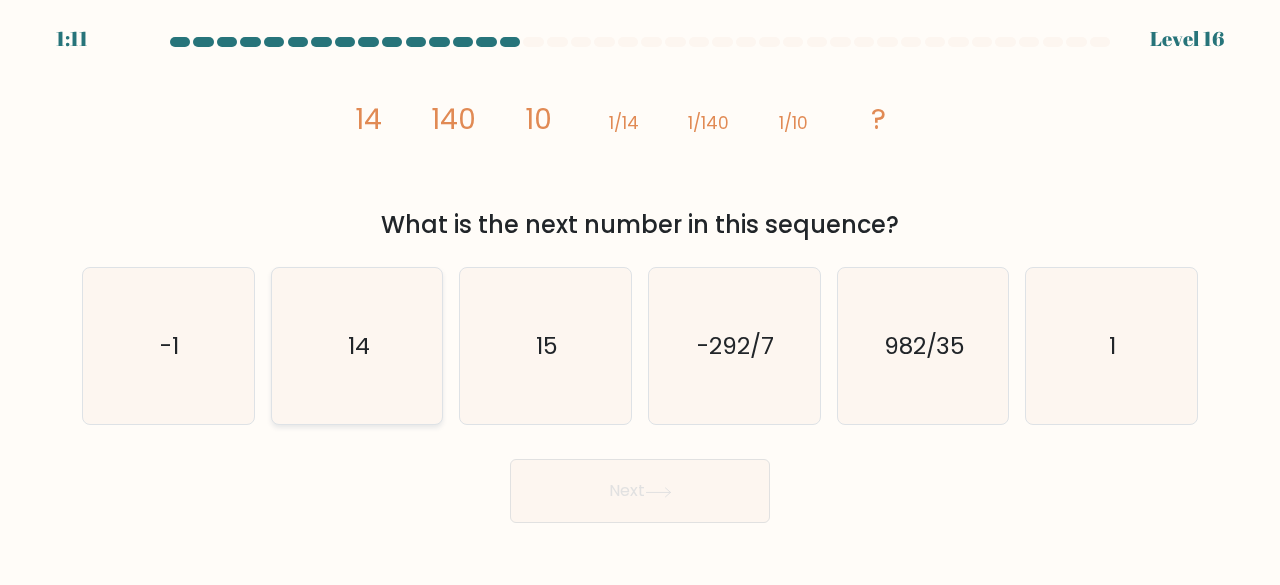click on "14" 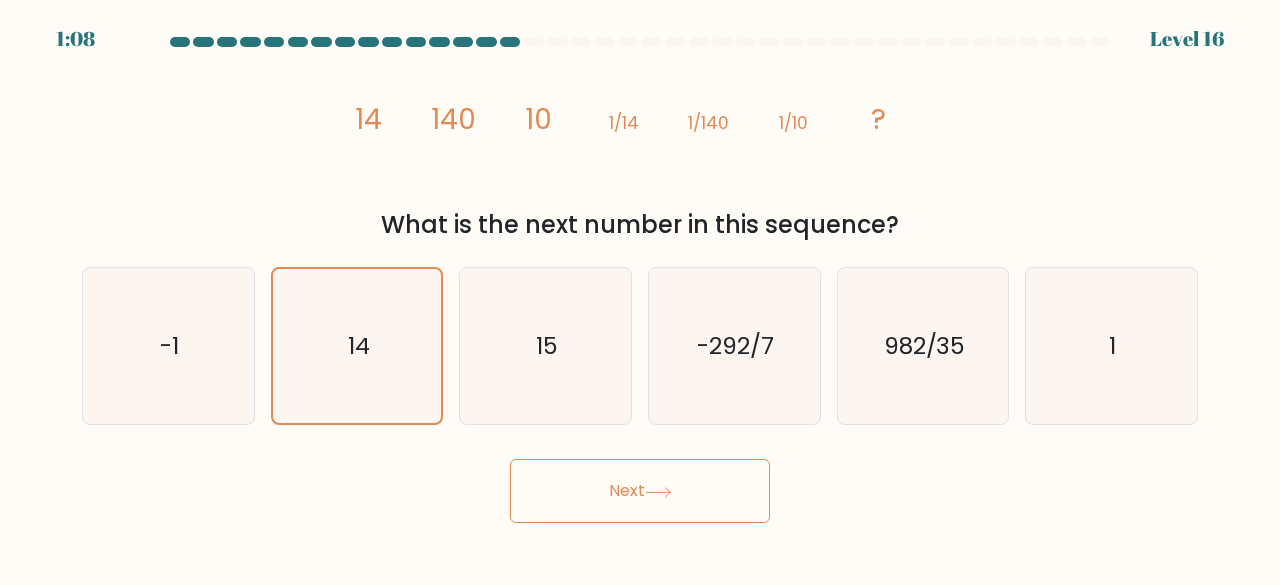 click on "Next" at bounding box center [640, 491] 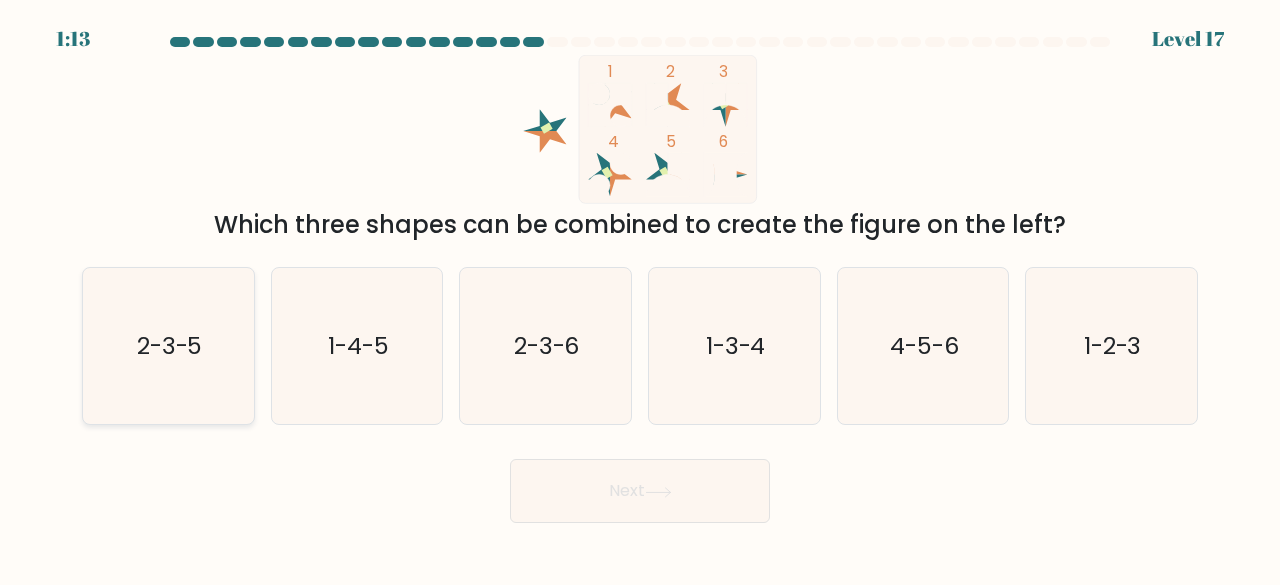 click on "2-3-5" 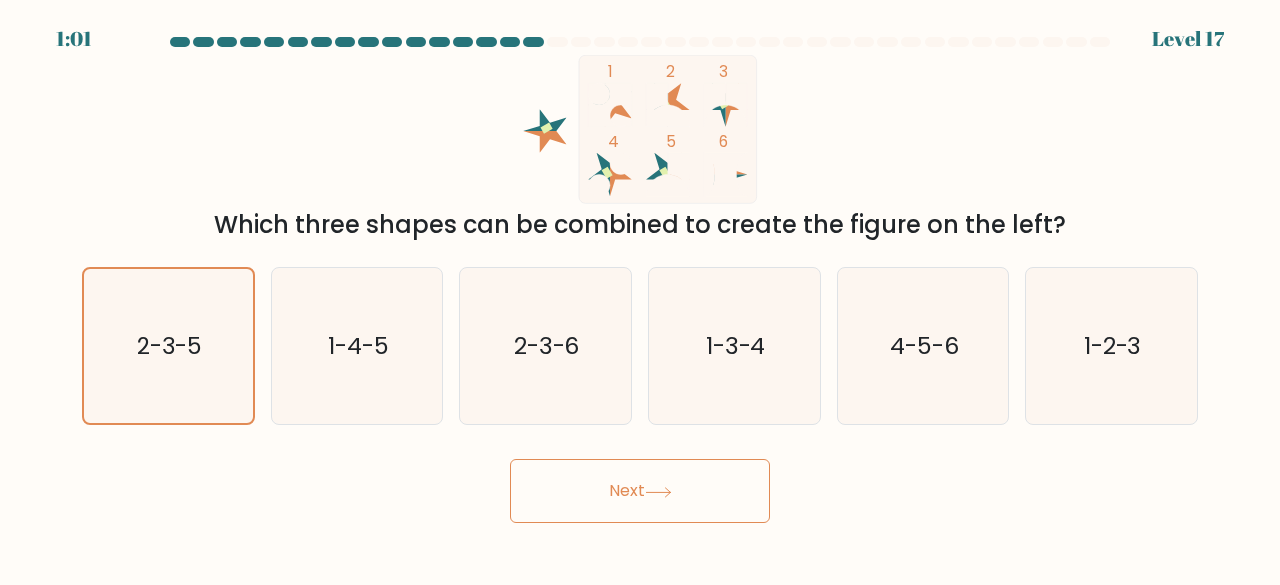 click on "Next" at bounding box center [640, 491] 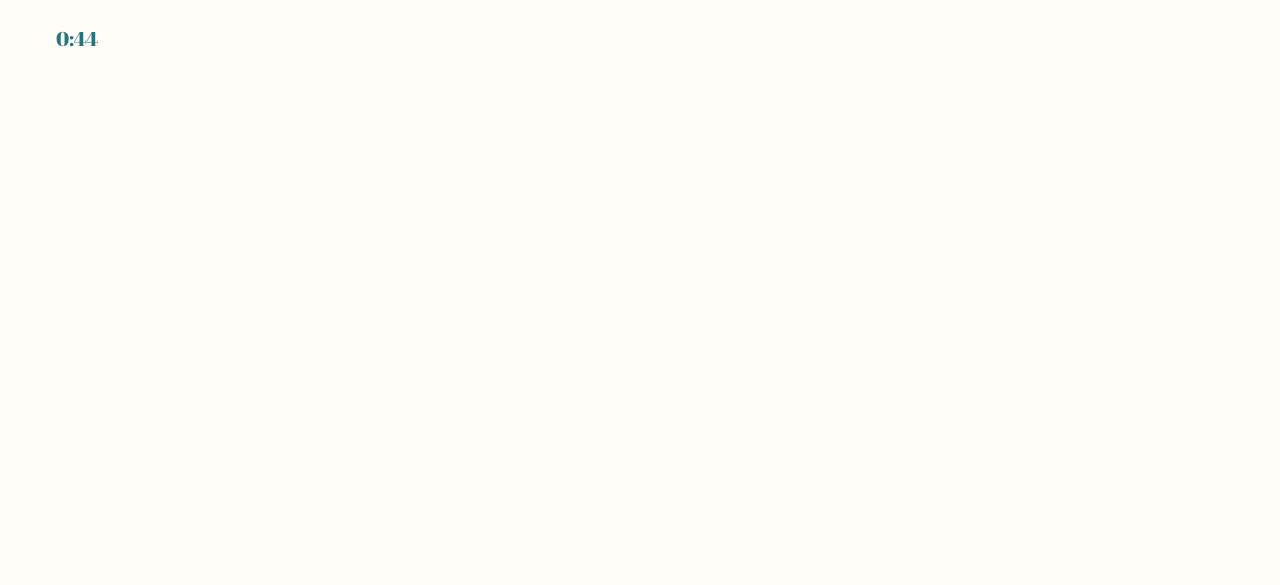 scroll, scrollTop: 0, scrollLeft: 0, axis: both 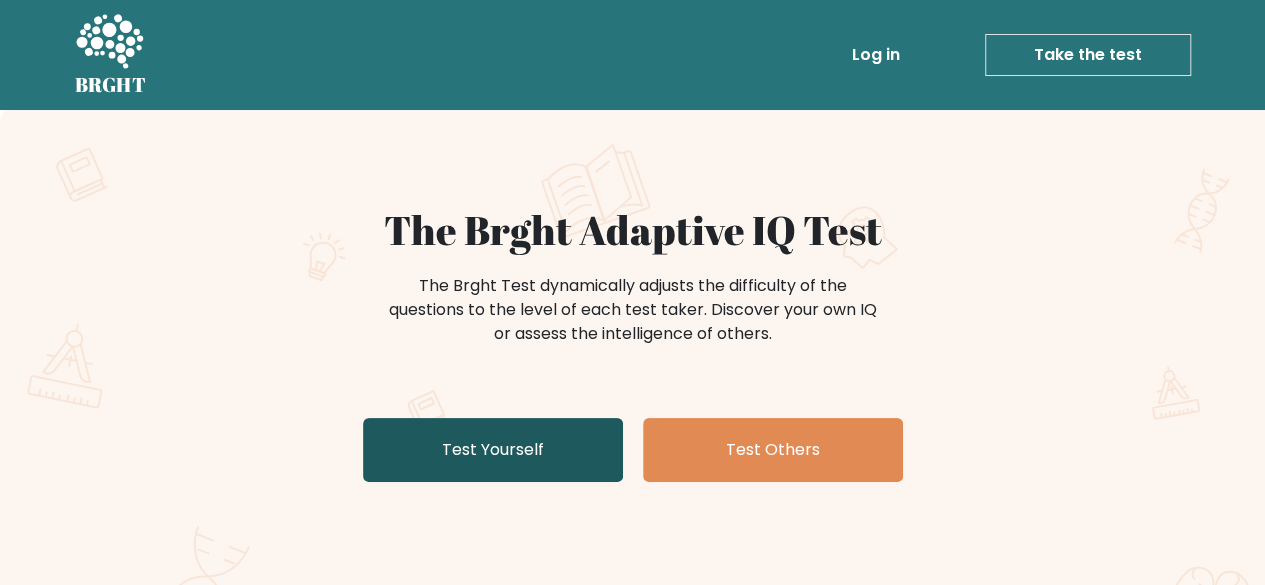 click on "Test Yourself" at bounding box center [493, 450] 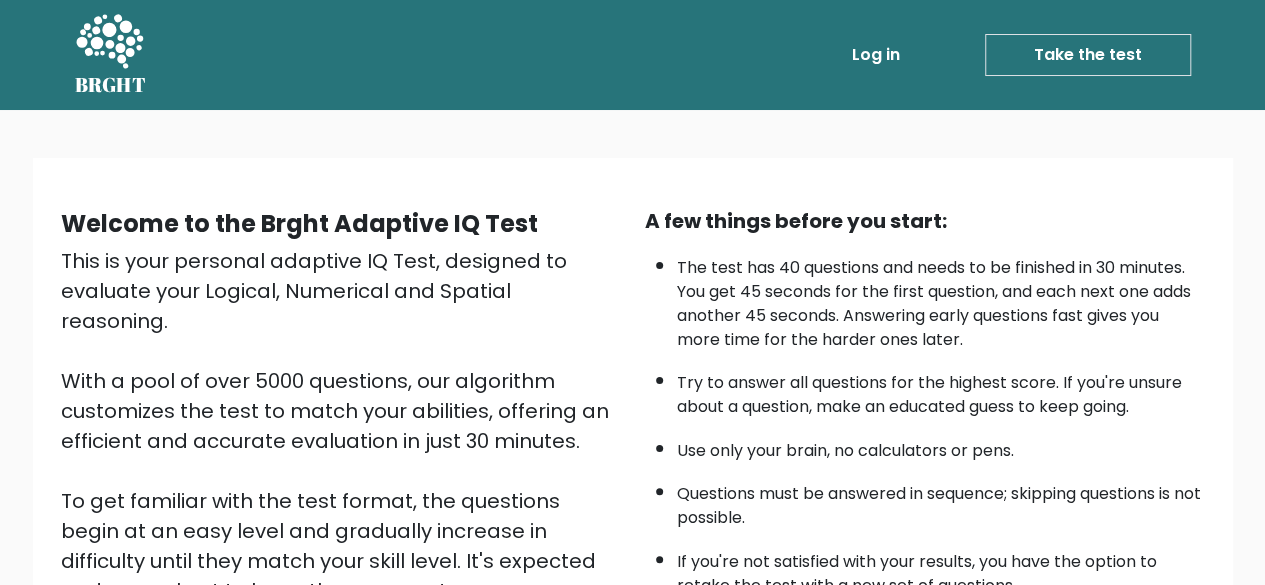 scroll, scrollTop: 330, scrollLeft: 0, axis: vertical 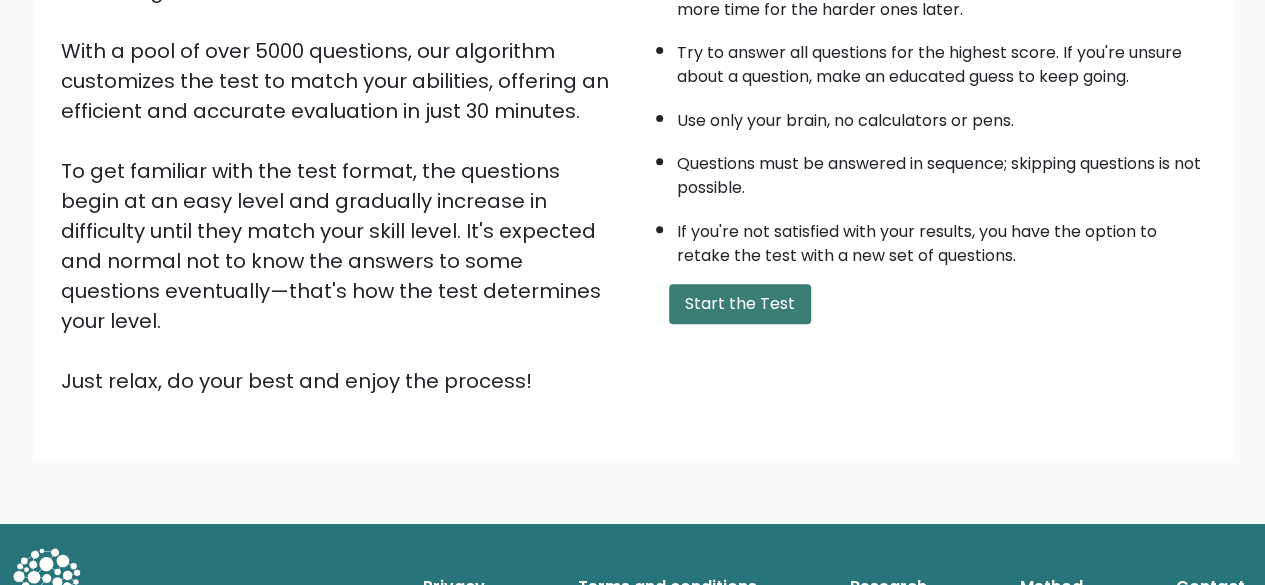 click on "Start the Test" at bounding box center [740, 304] 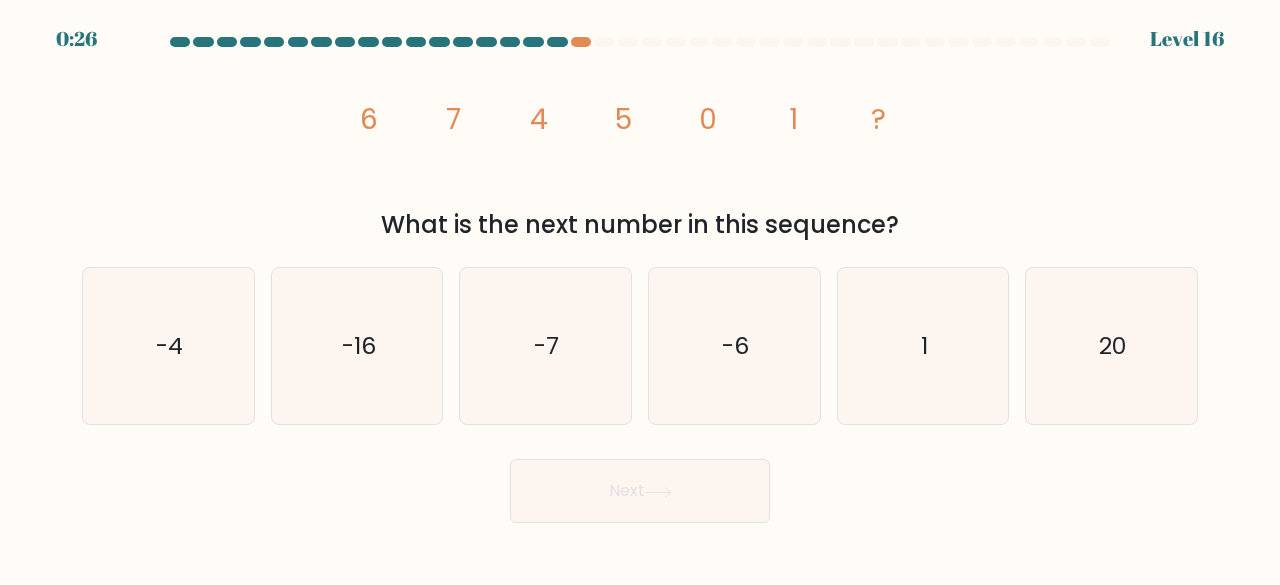 scroll, scrollTop: 0, scrollLeft: 0, axis: both 